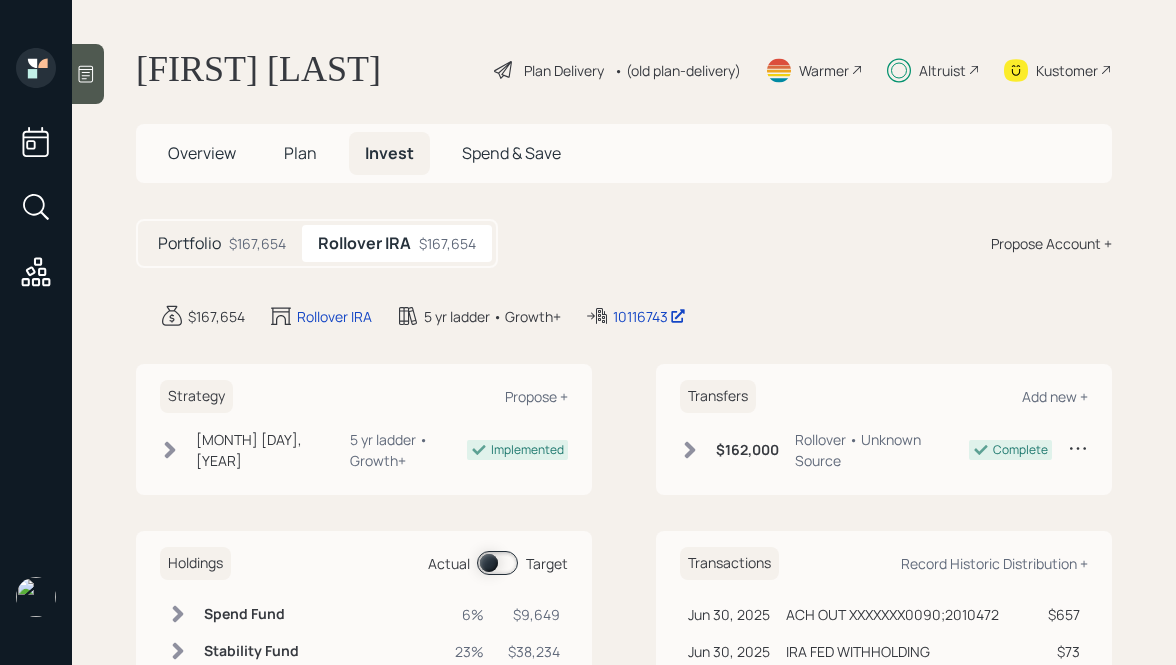 scroll, scrollTop: 0, scrollLeft: 0, axis: both 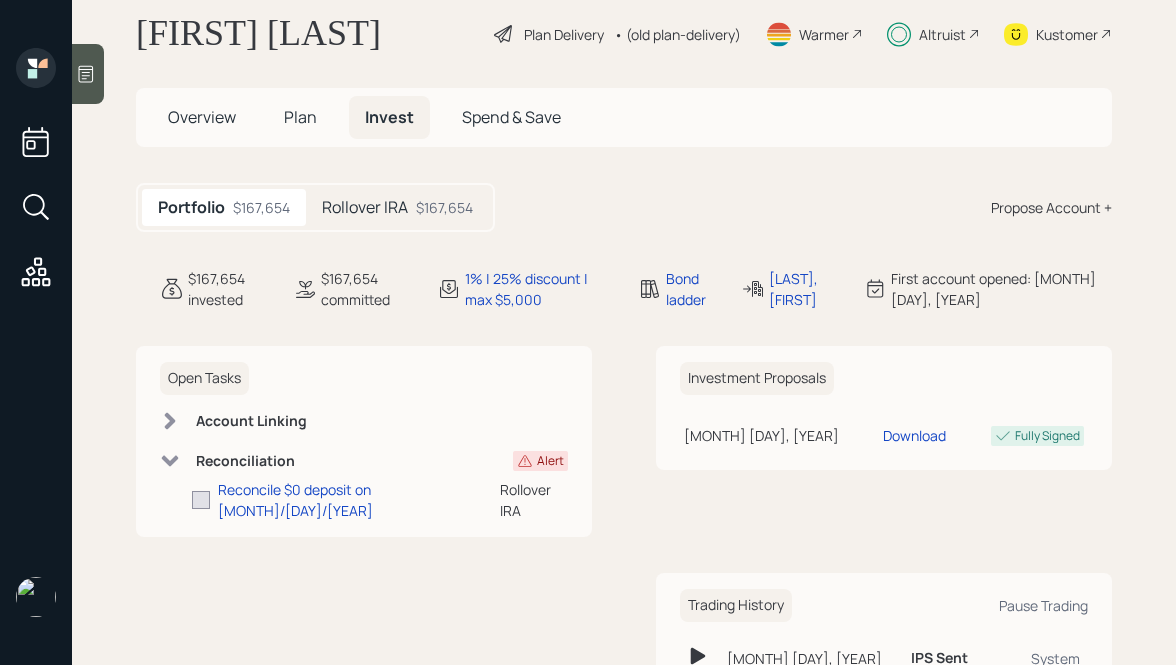 click on "Rollover IRA $167,654" at bounding box center (397, 207) 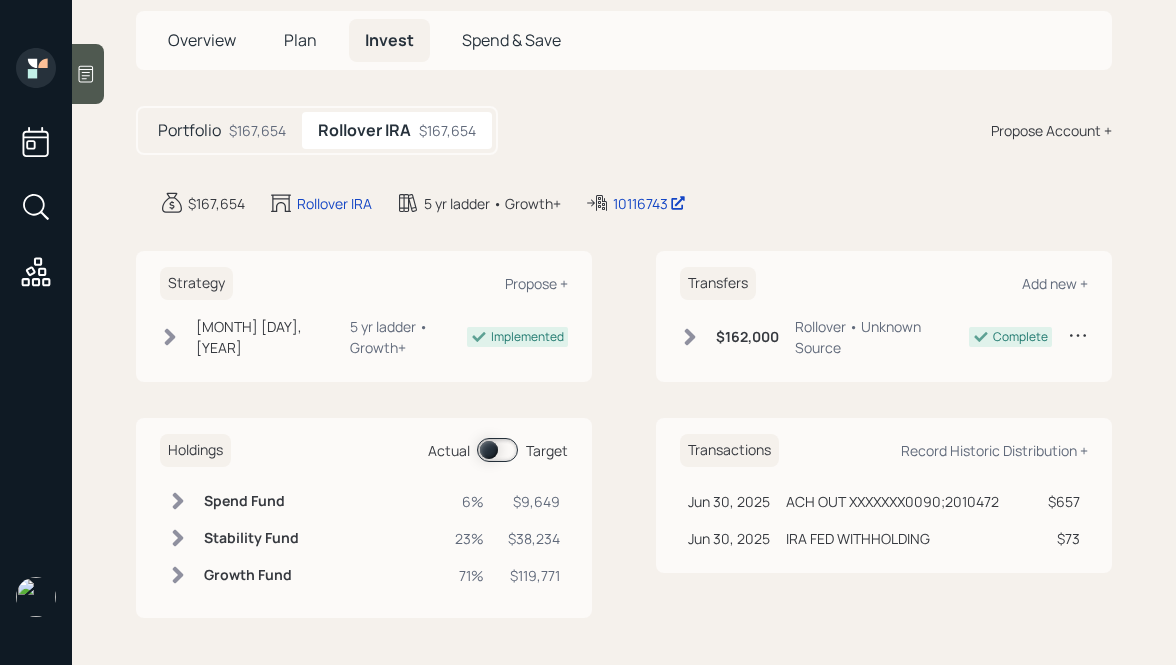 scroll, scrollTop: 0, scrollLeft: 0, axis: both 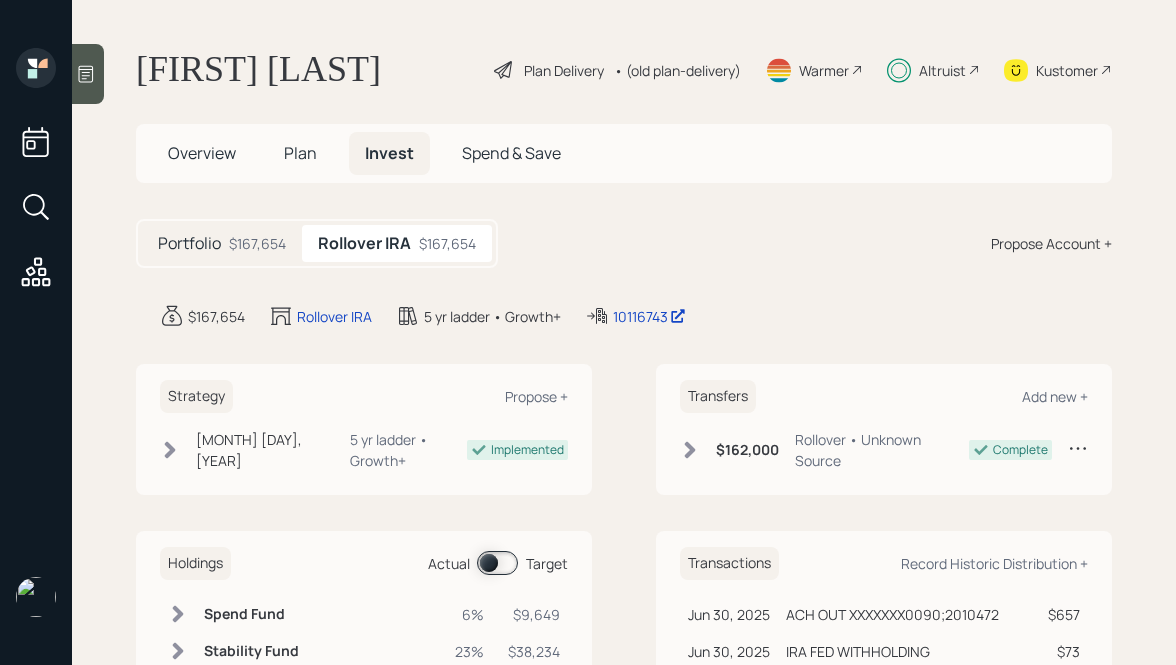 click on "$167,654" at bounding box center [257, 243] 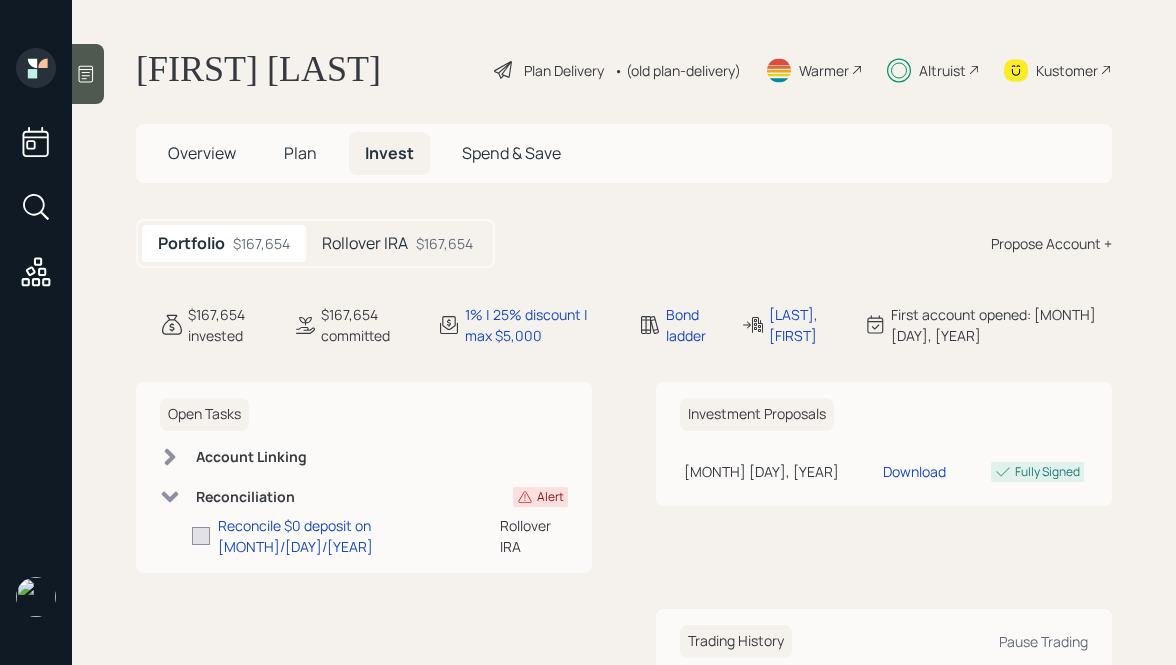 click at bounding box center [525, 497] 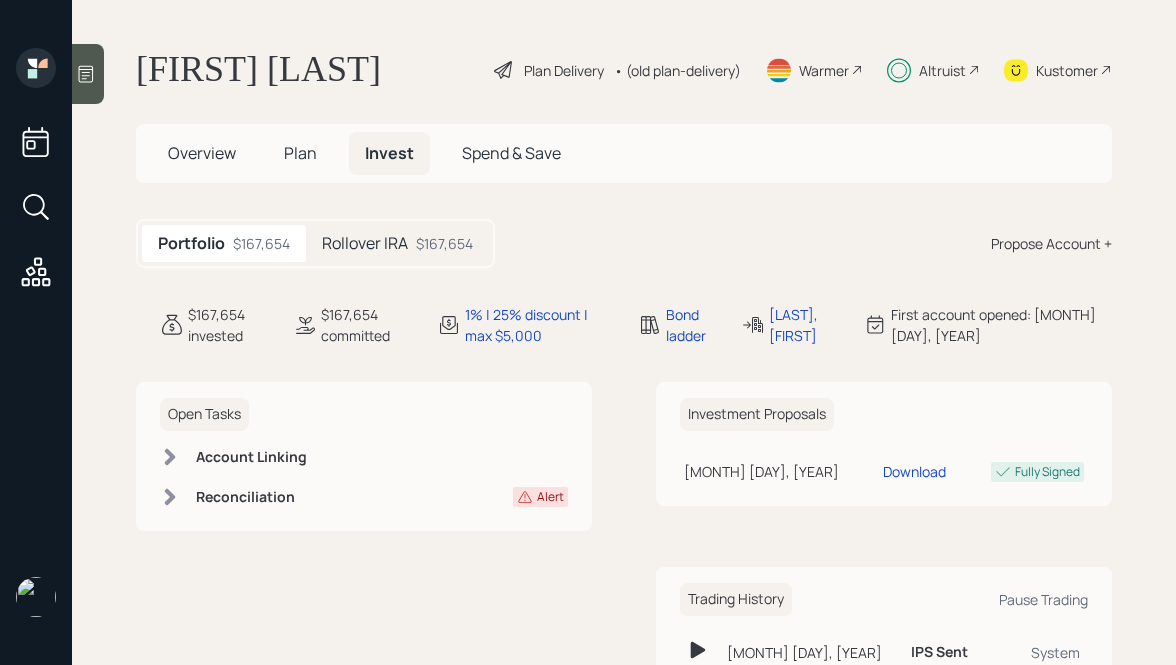 click on "Alert" at bounding box center [540, 497] 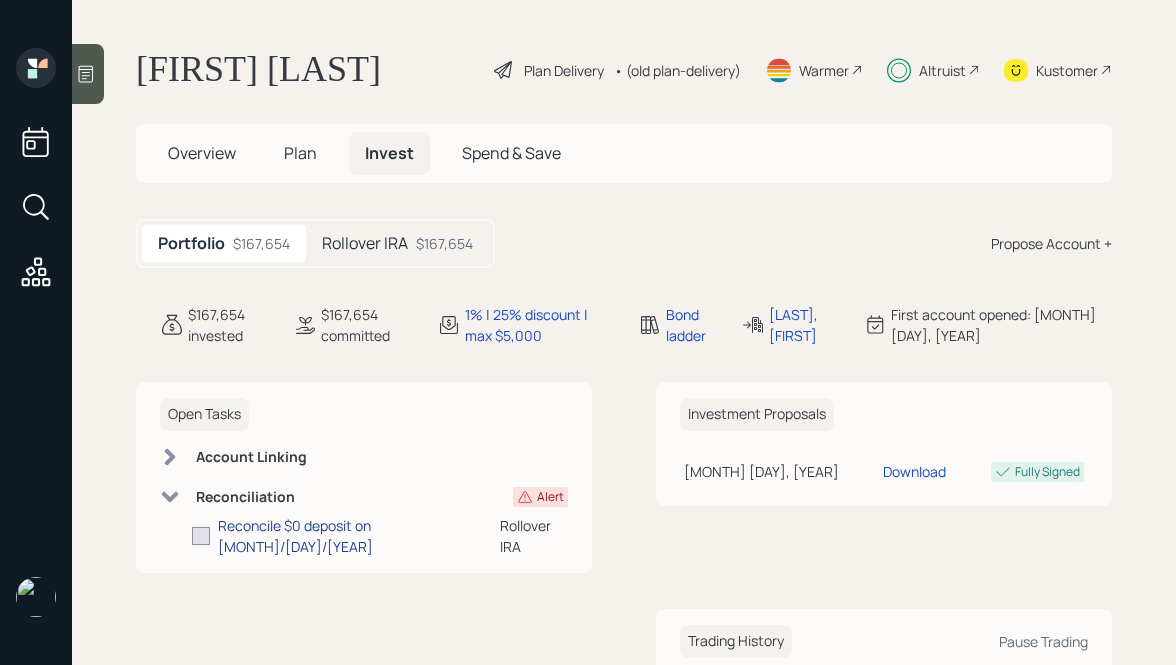 click on "Reconcile $0 deposit on [MONTH]/[DAY]/[YEAR]" at bounding box center (359, 536) 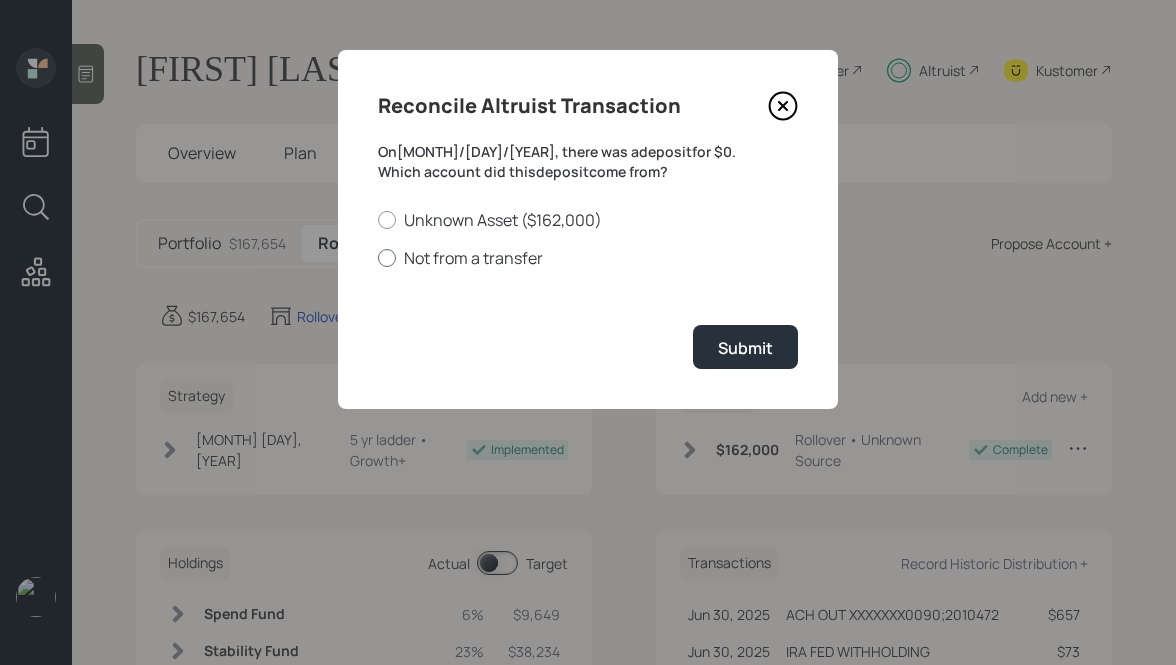 click on "Not from a transfer" at bounding box center (588, 258) 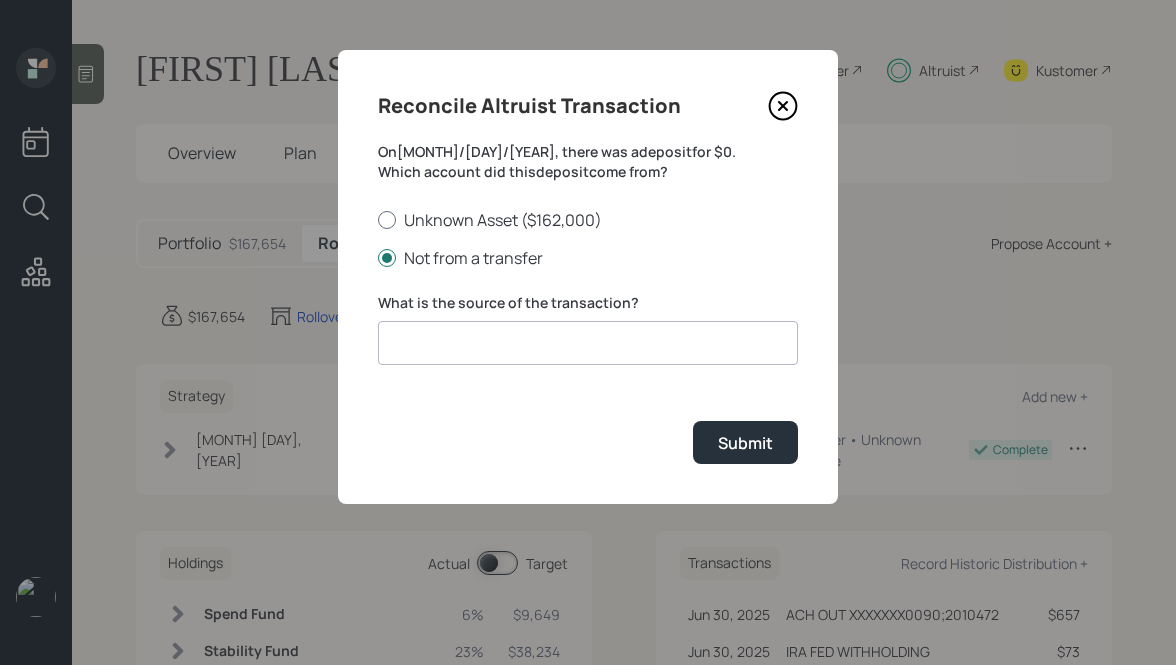 click on "Unknown Asset ($162,000)" at bounding box center (588, 220) 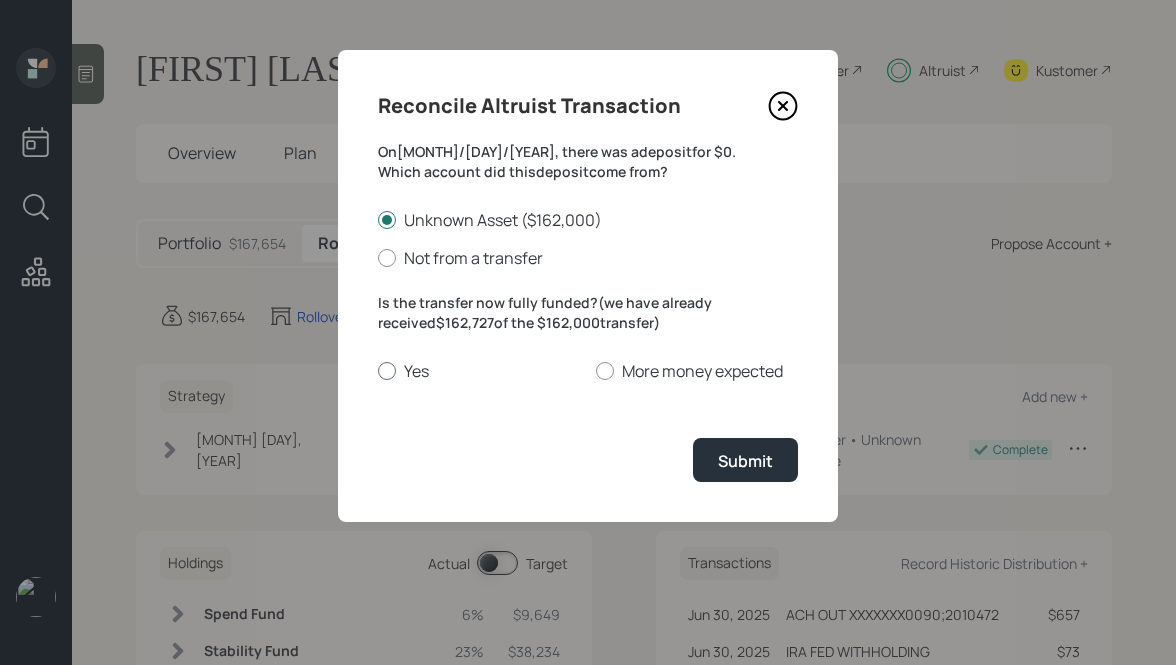 click on "Yes" at bounding box center (479, 371) 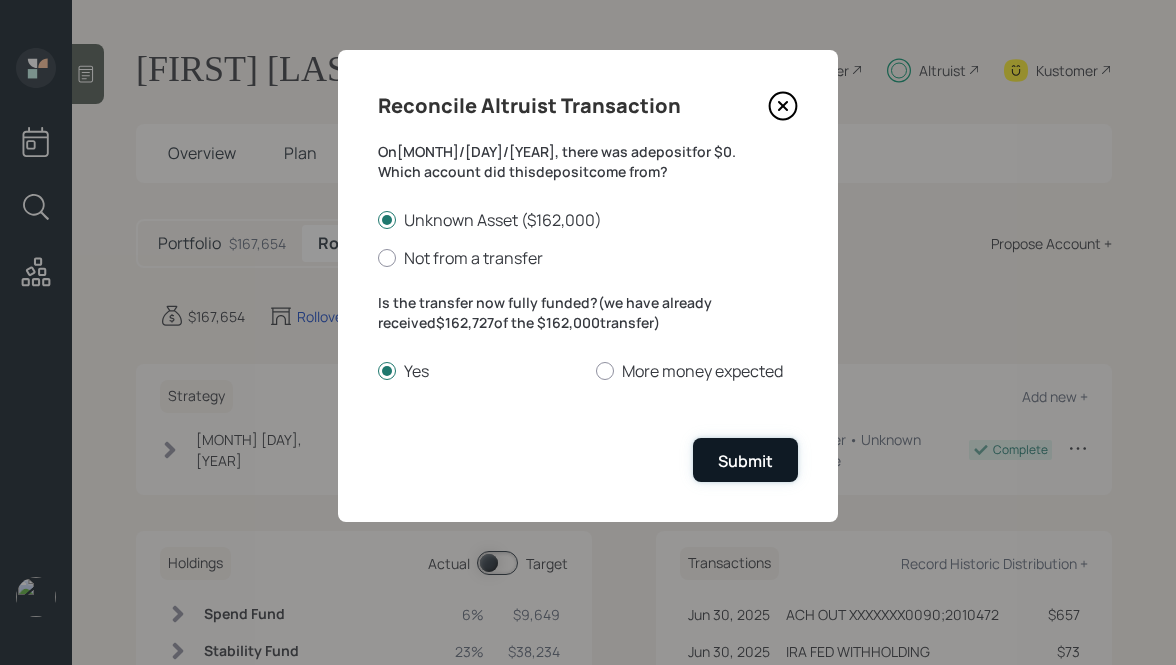 click on "Submit" at bounding box center [745, 461] 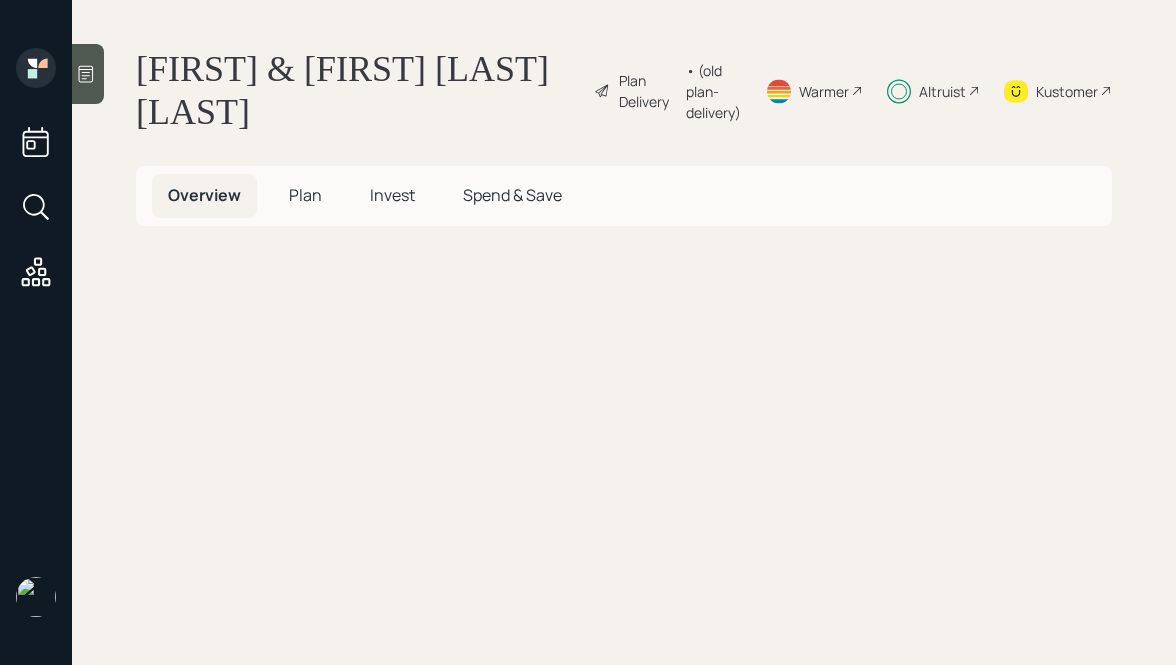 scroll, scrollTop: 0, scrollLeft: 0, axis: both 